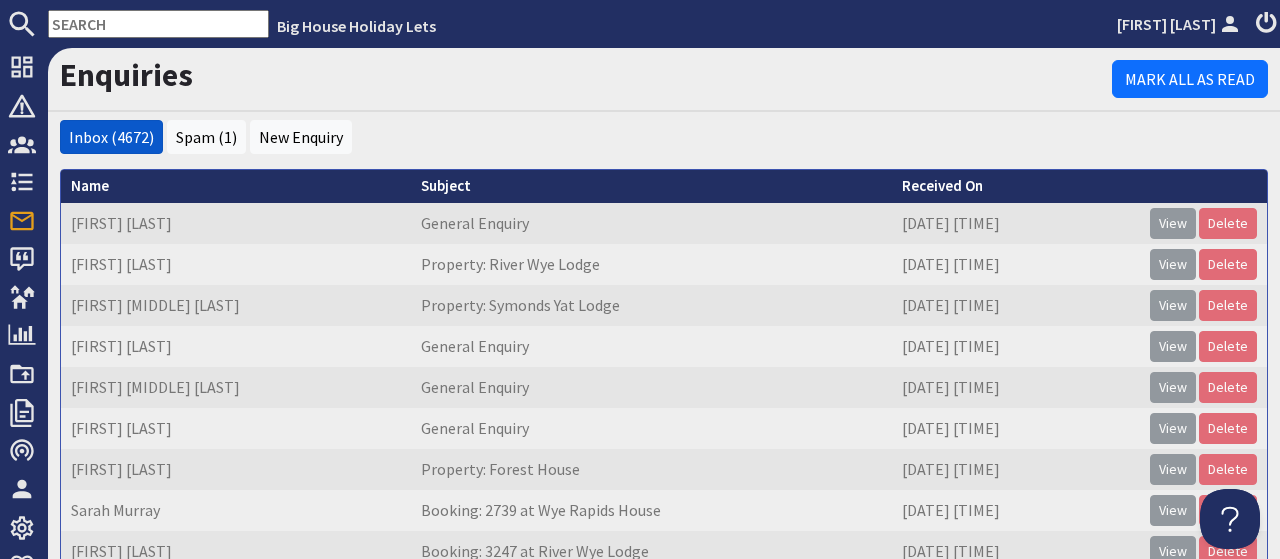 scroll, scrollTop: 0, scrollLeft: 0, axis: both 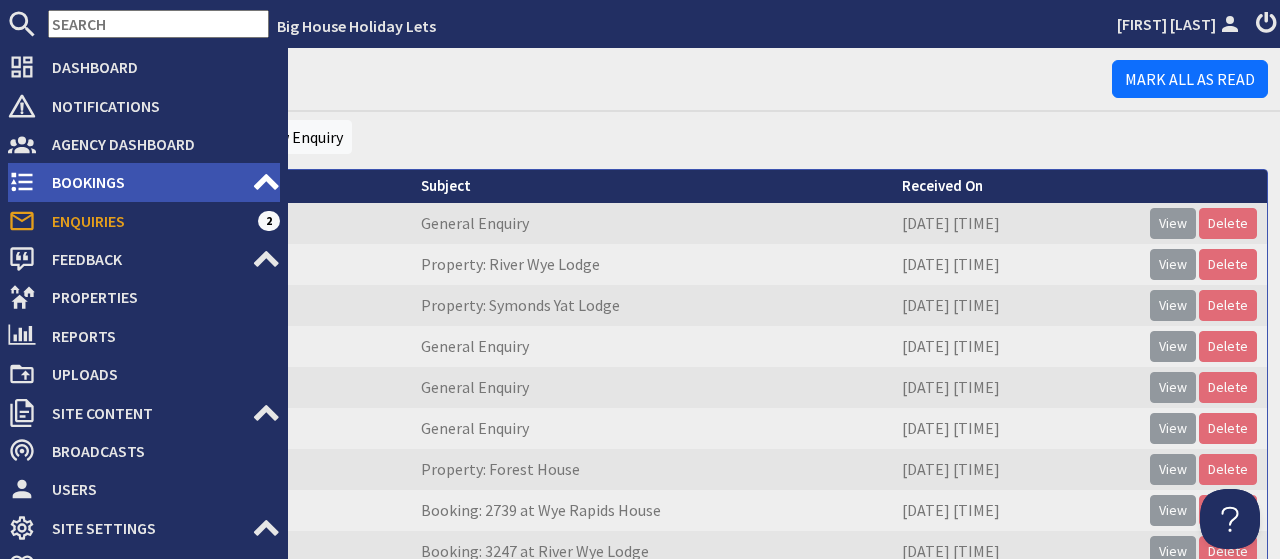 click on "Bookings" at bounding box center [144, 182] 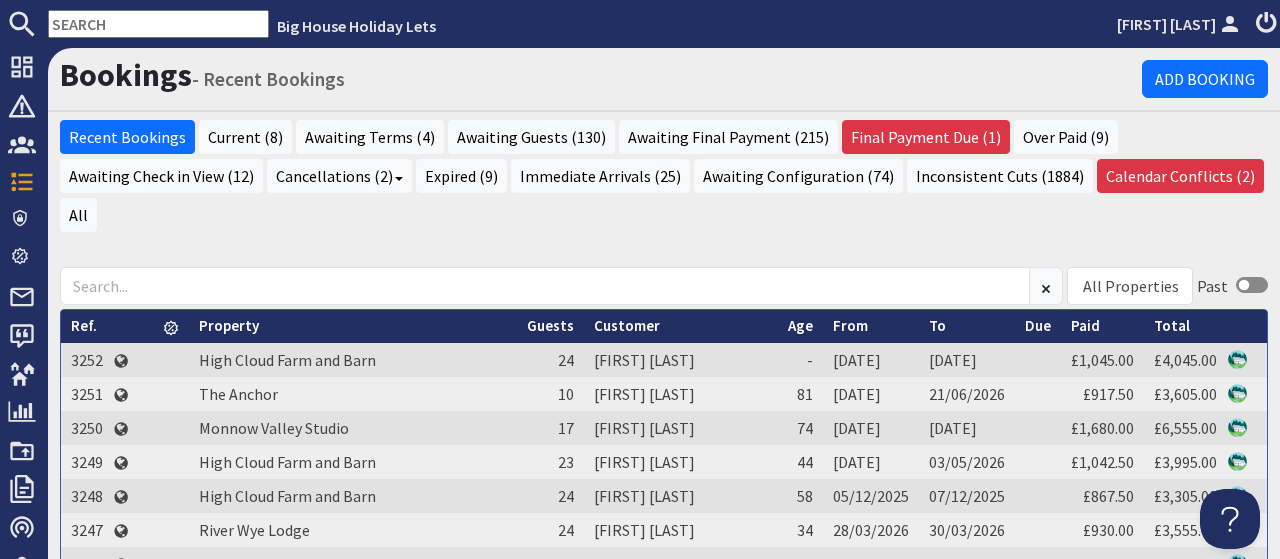 scroll, scrollTop: 0, scrollLeft: 0, axis: both 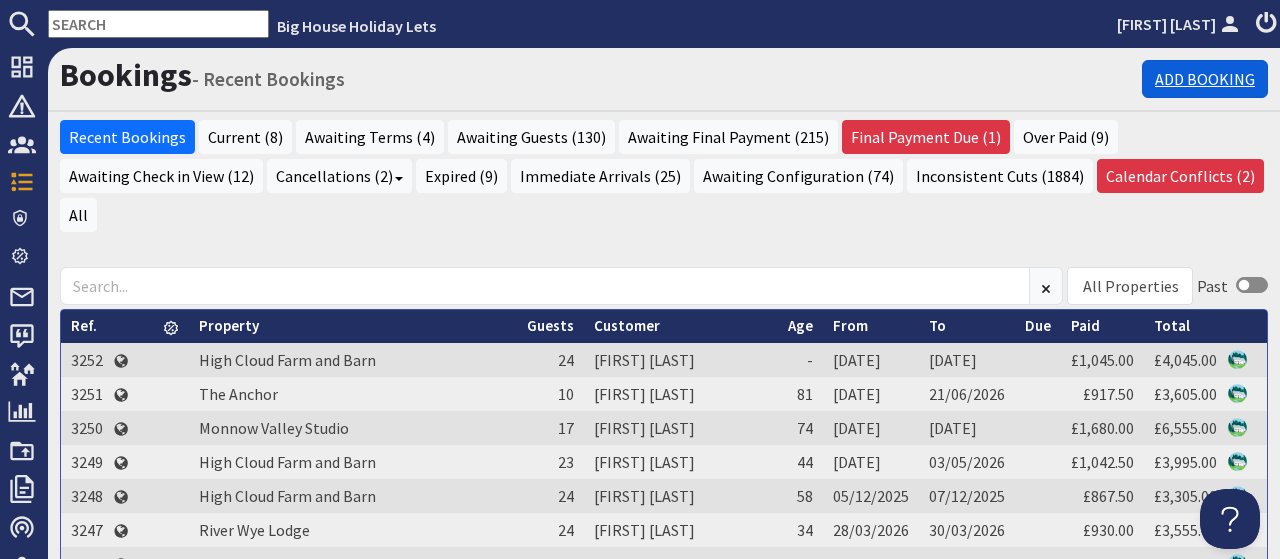click on "Add Booking" at bounding box center (1205, 79) 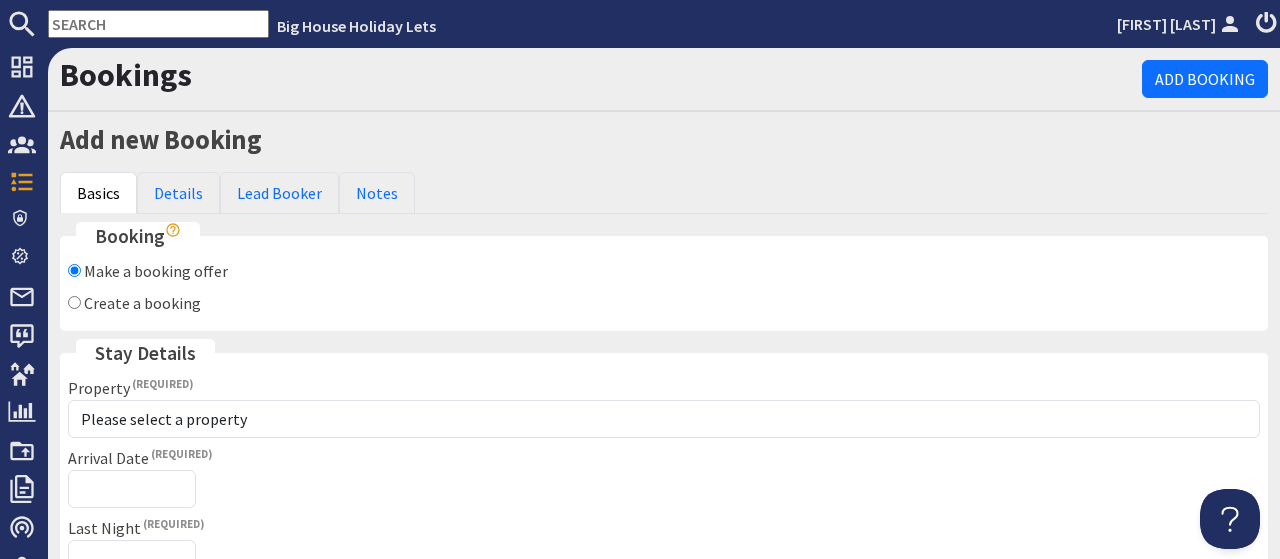 scroll, scrollTop: 0, scrollLeft: 0, axis: both 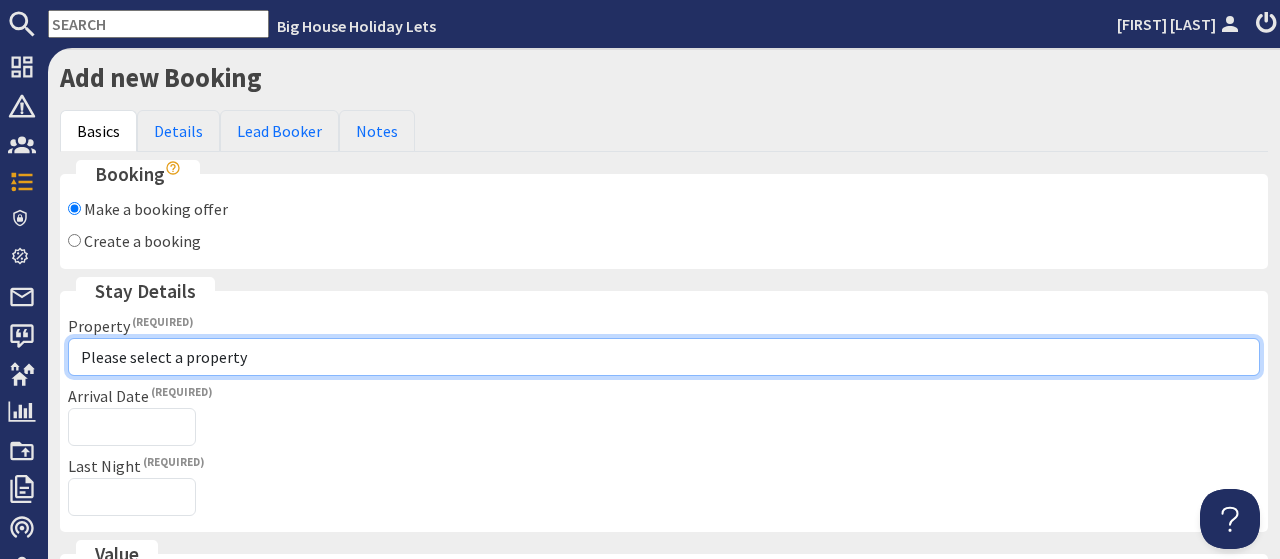 click on "Please select a property
Beachley Manor
Bowley Hall
Bromsash House
Carefree Cottage
Fairlea Grange
Forest House
High Cloud Farm and Barn
Holly Tree House
Lydbrook Lodge
Monnow Valley Studio
Pencraig Court
Riversdale Cottage
River Wye Lodge
Stantway Court
Symonds Yat Lodge
The Anchor
The Manor on the Monnow
Wye Rapids House" at bounding box center (664, 357) 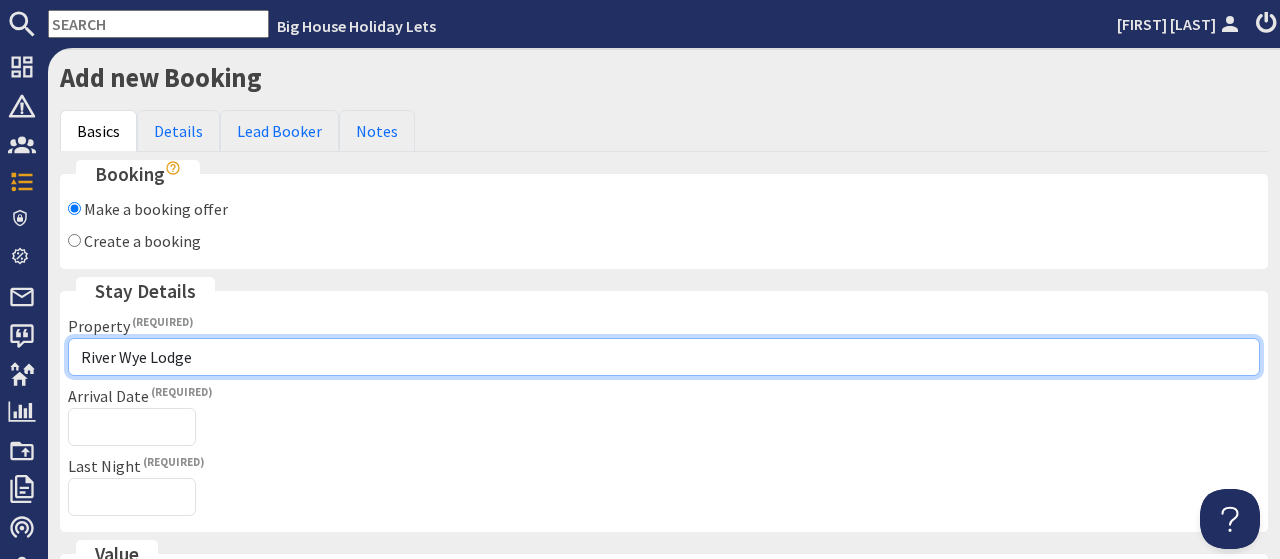click on "River Wye Lodge" at bounding box center (0, 0) 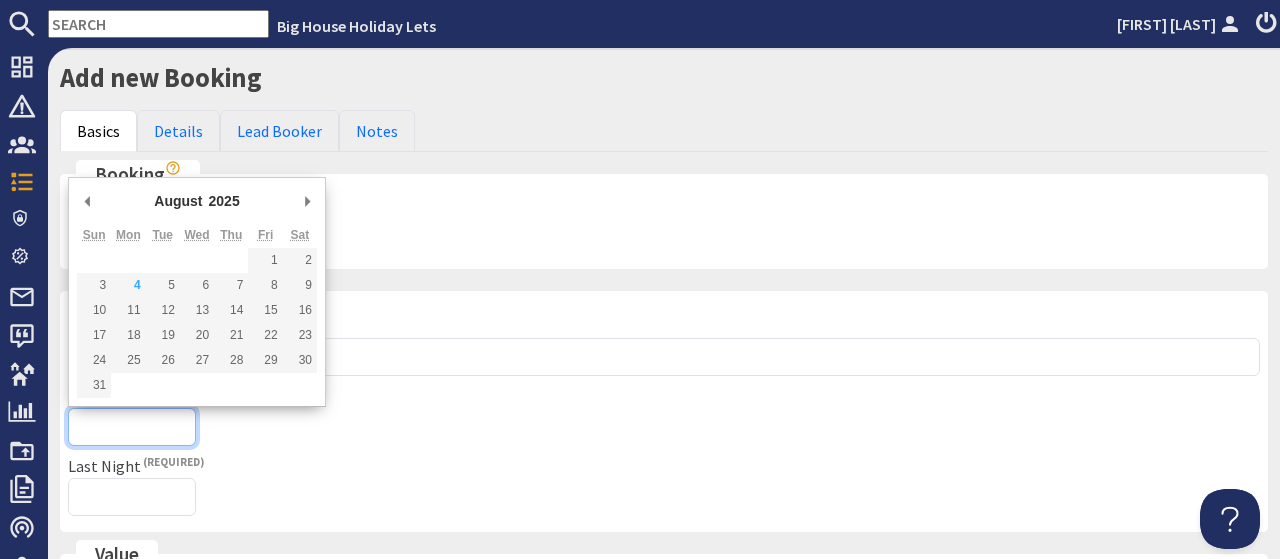 click on "Arrival Date" at bounding box center (132, 427) 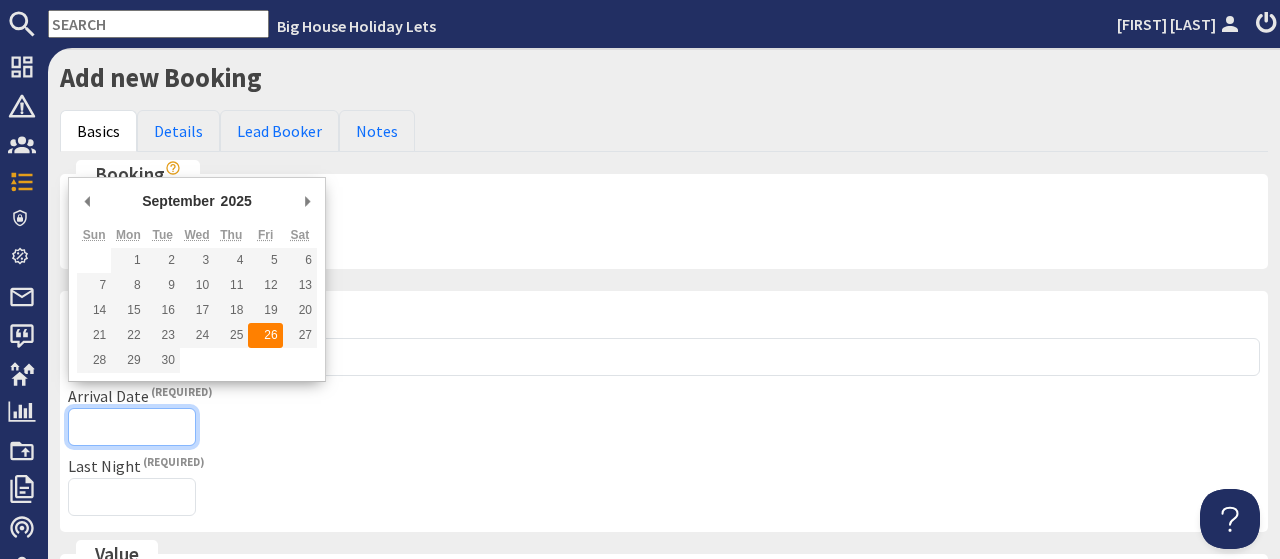 type on "26/09/2025" 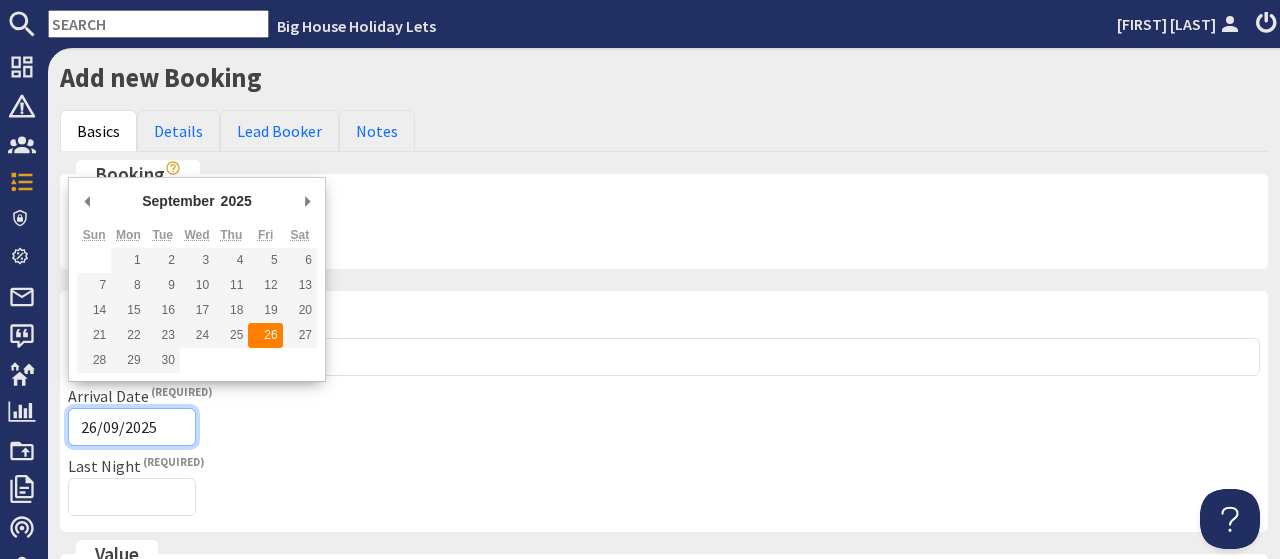 type on "[DATE]T[TIME]" 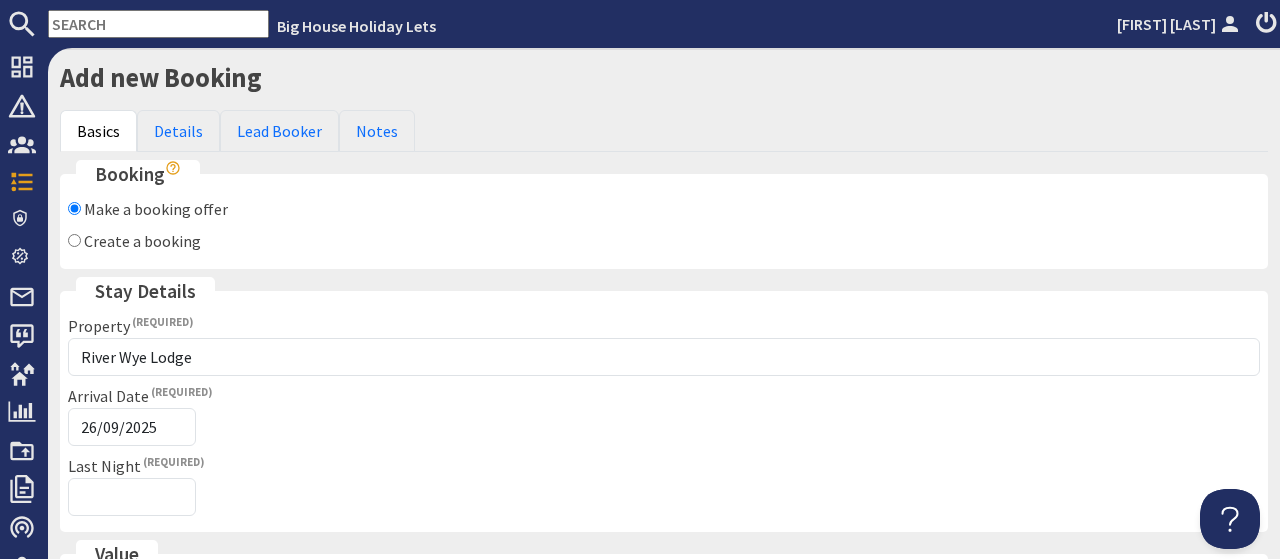 scroll, scrollTop: 124, scrollLeft: 0, axis: vertical 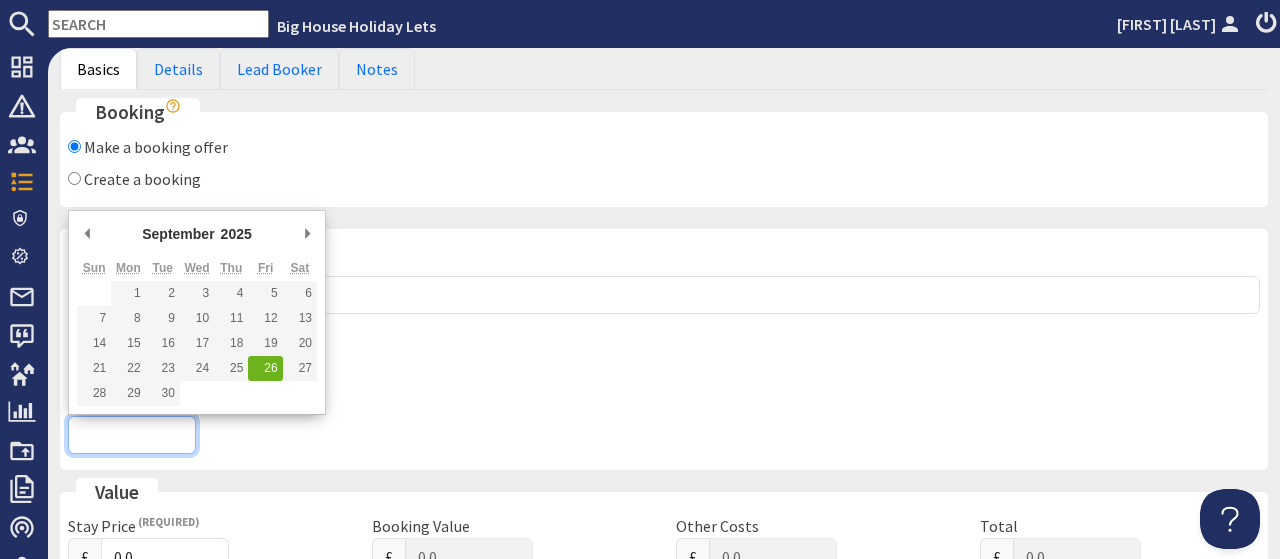 click on "Last Night" at bounding box center [132, 435] 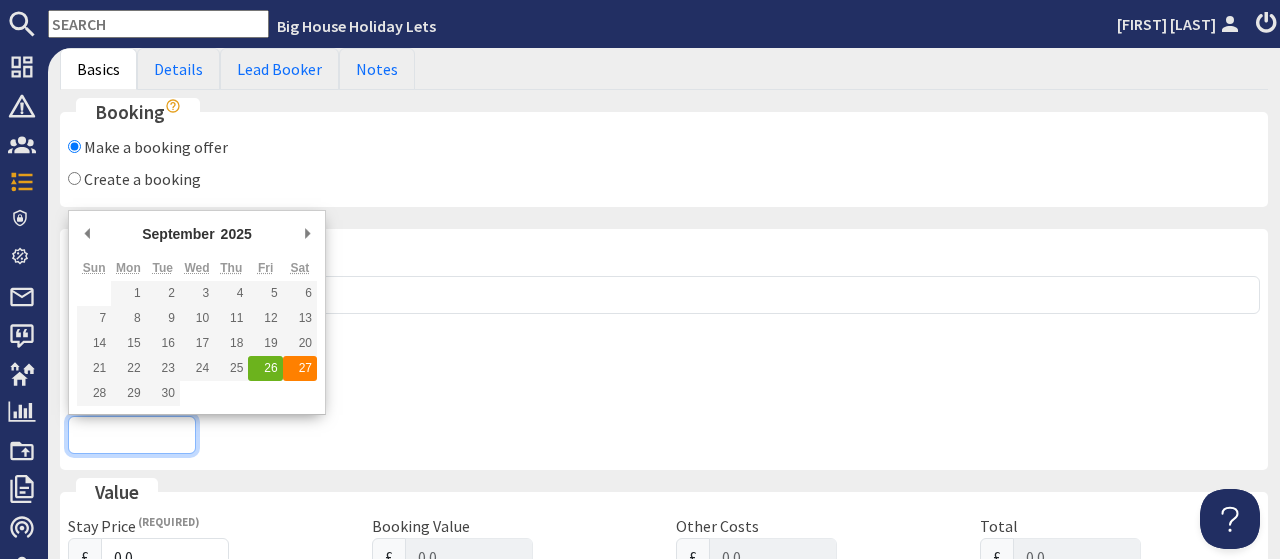 type on "27/09/2025" 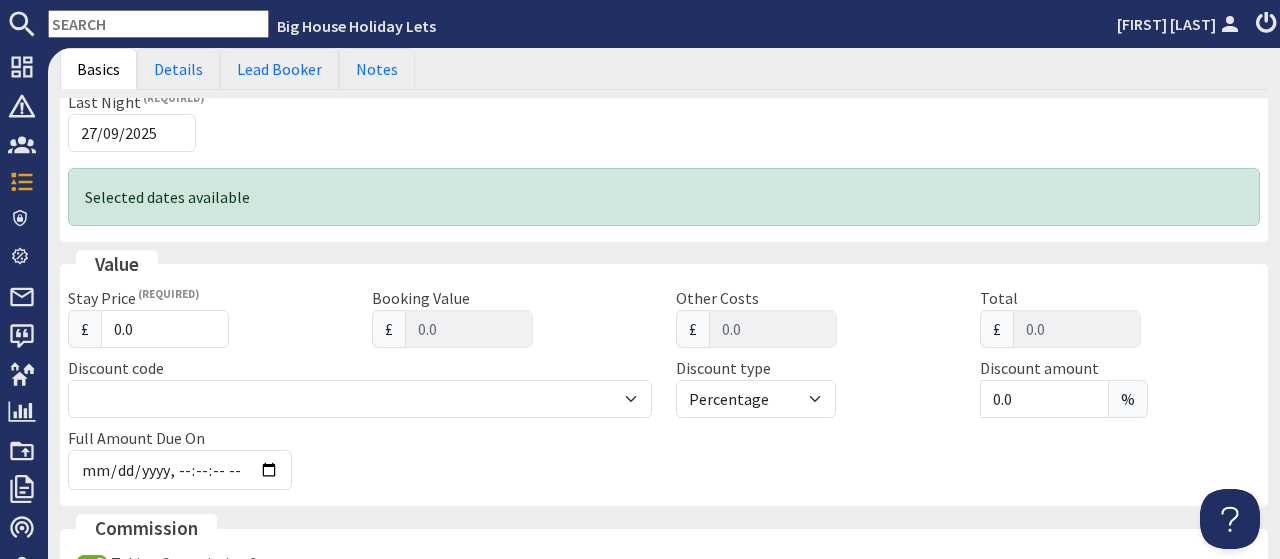 scroll, scrollTop: 465, scrollLeft: 0, axis: vertical 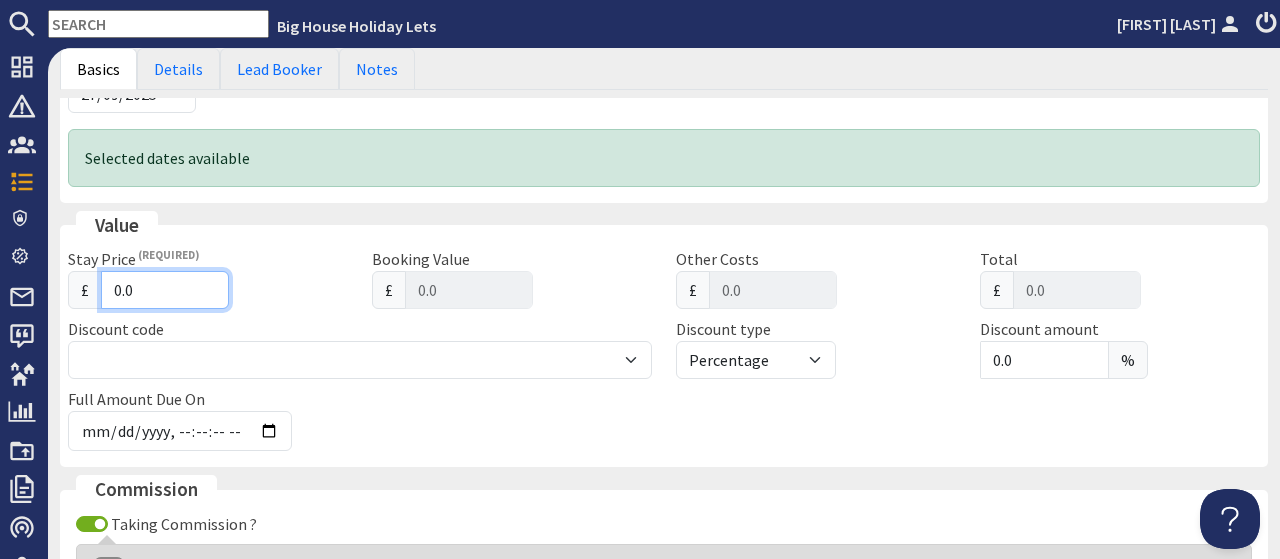click on "0.0" at bounding box center (165, 290) 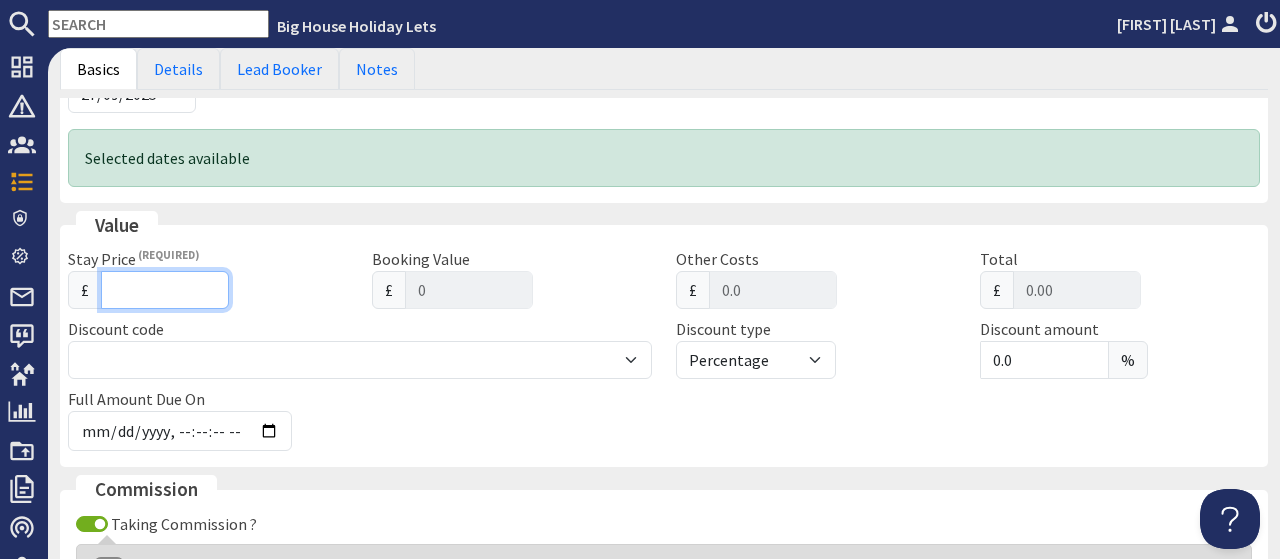type on "2" 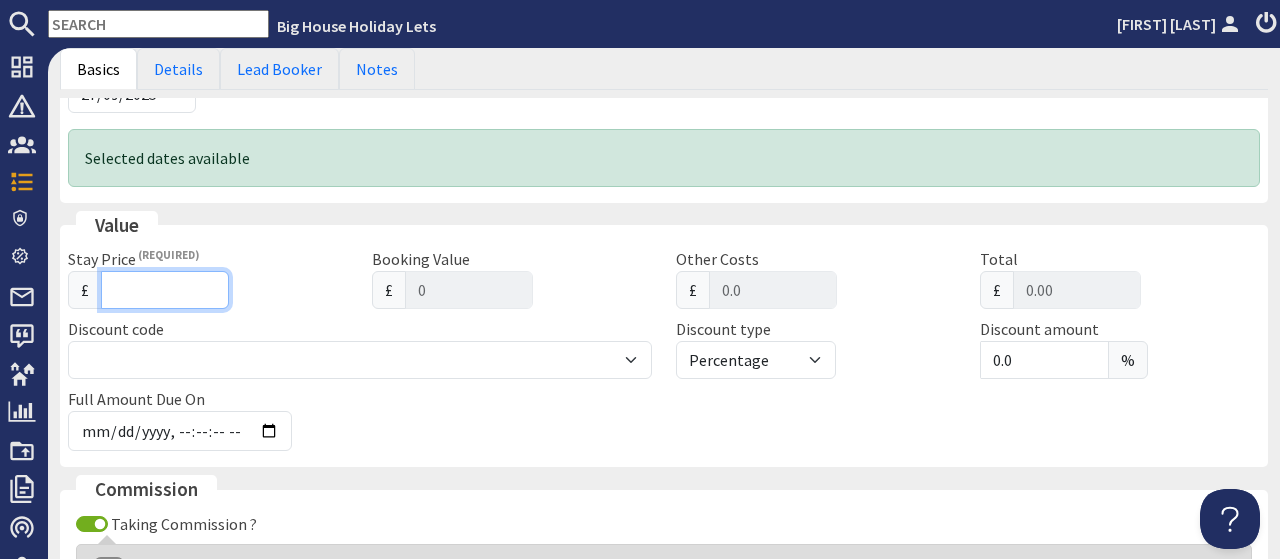 type on "2" 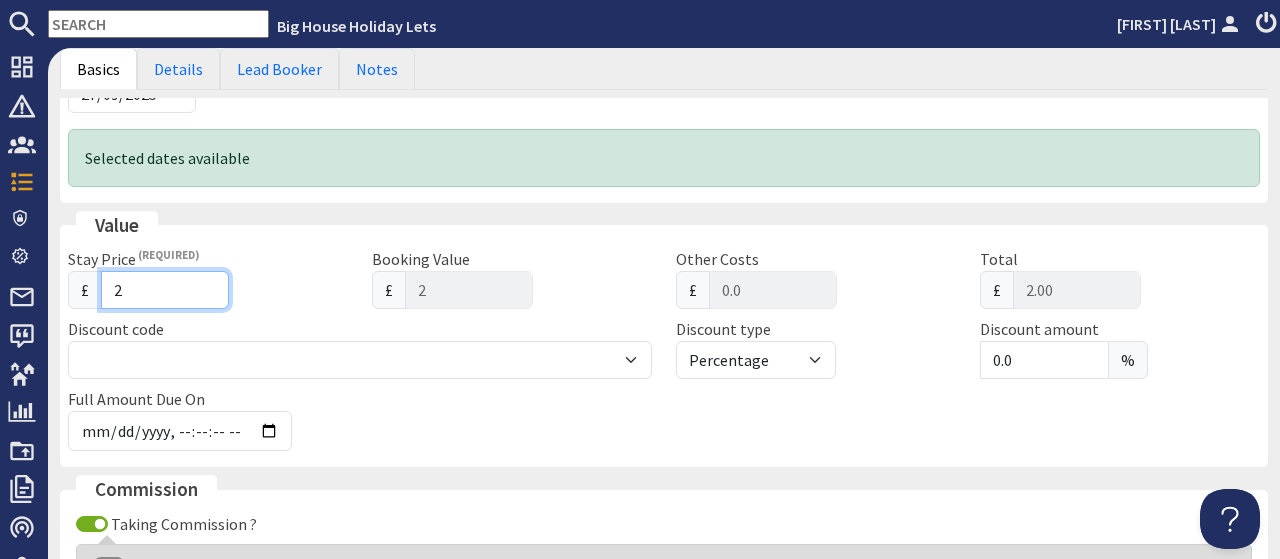 type on "24" 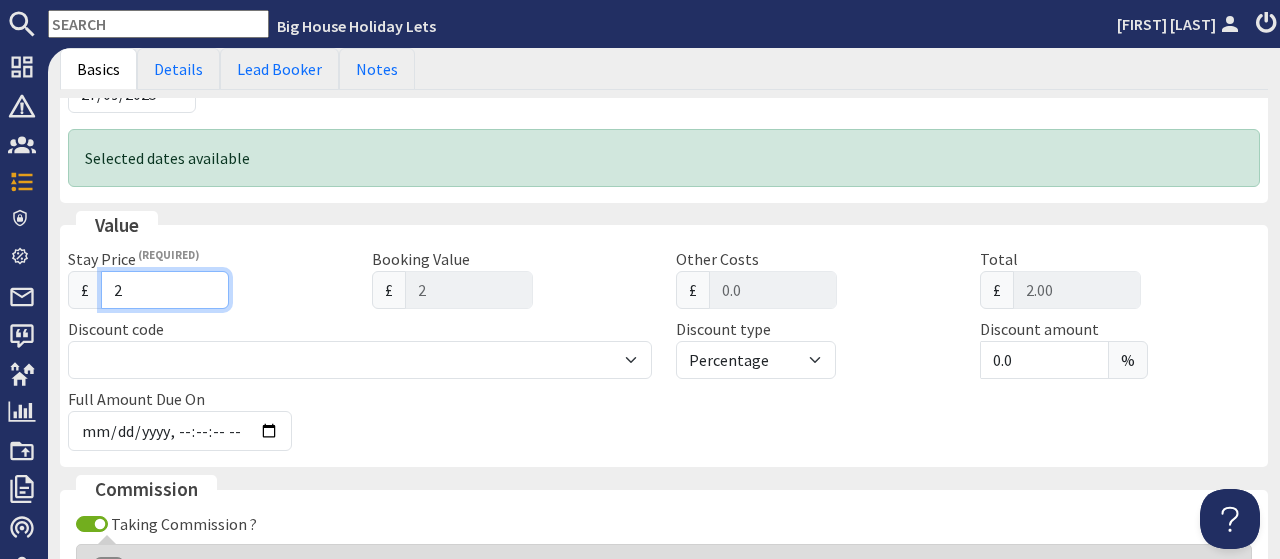 type on "24" 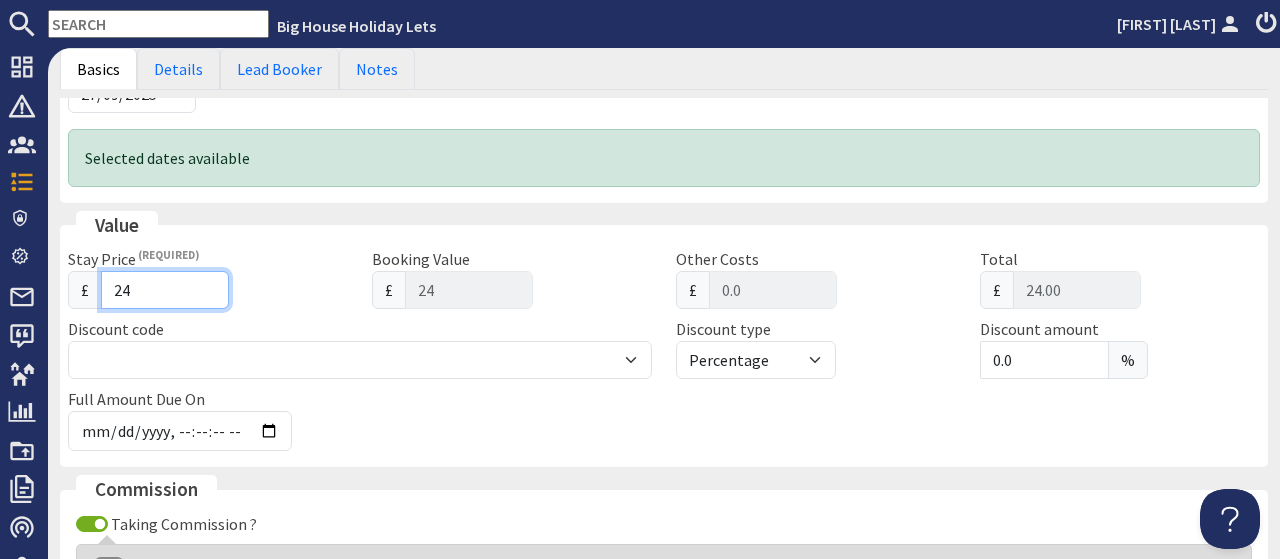 type on "245" 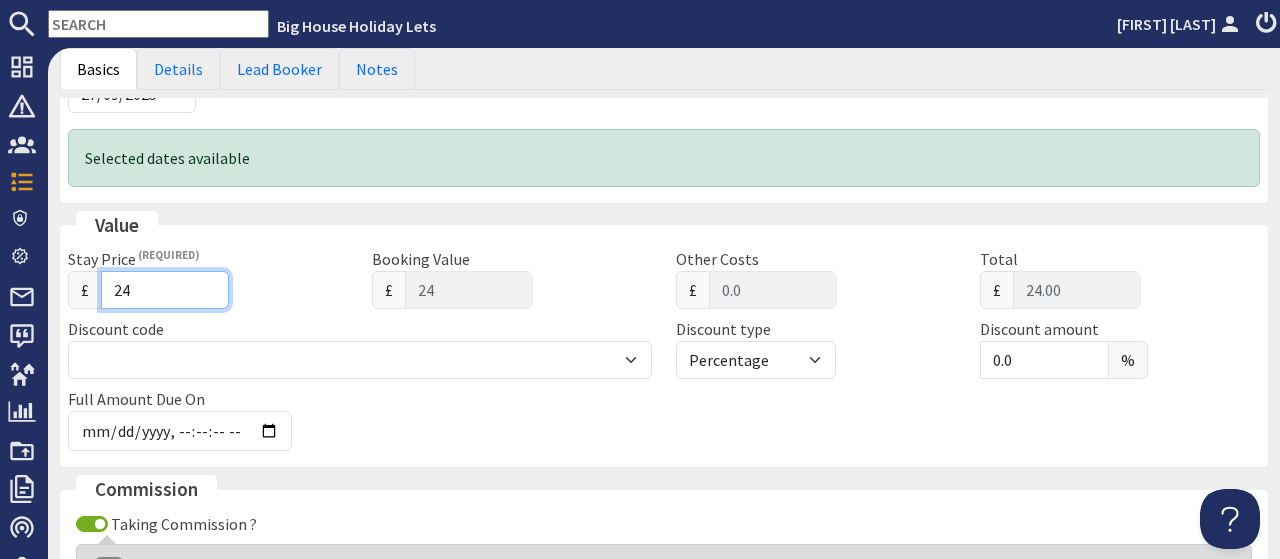 type on "245" 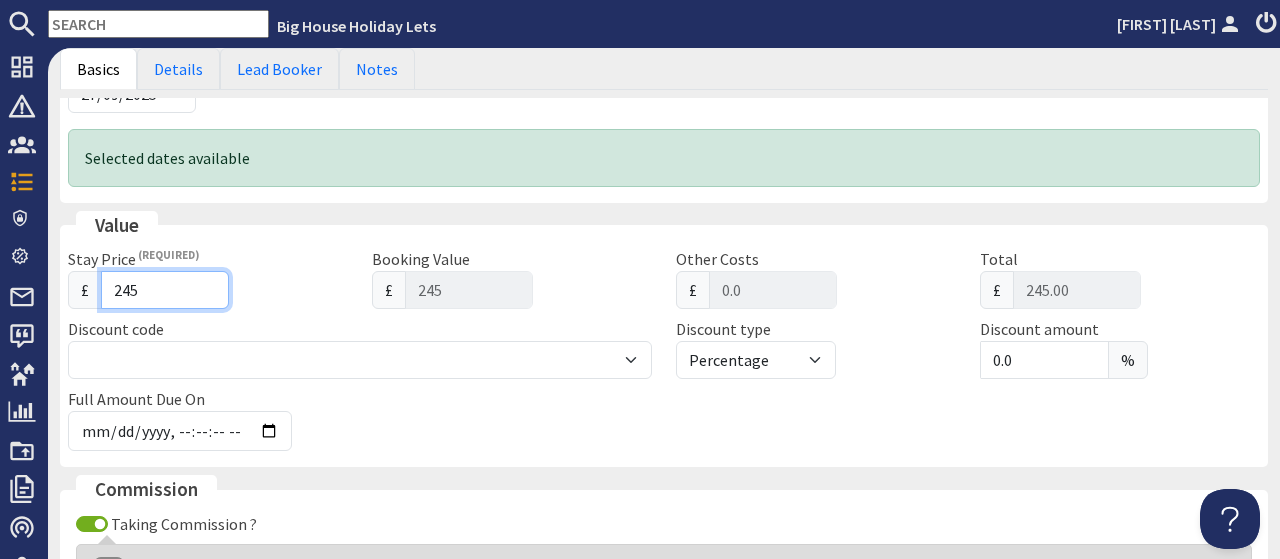 type on "2455" 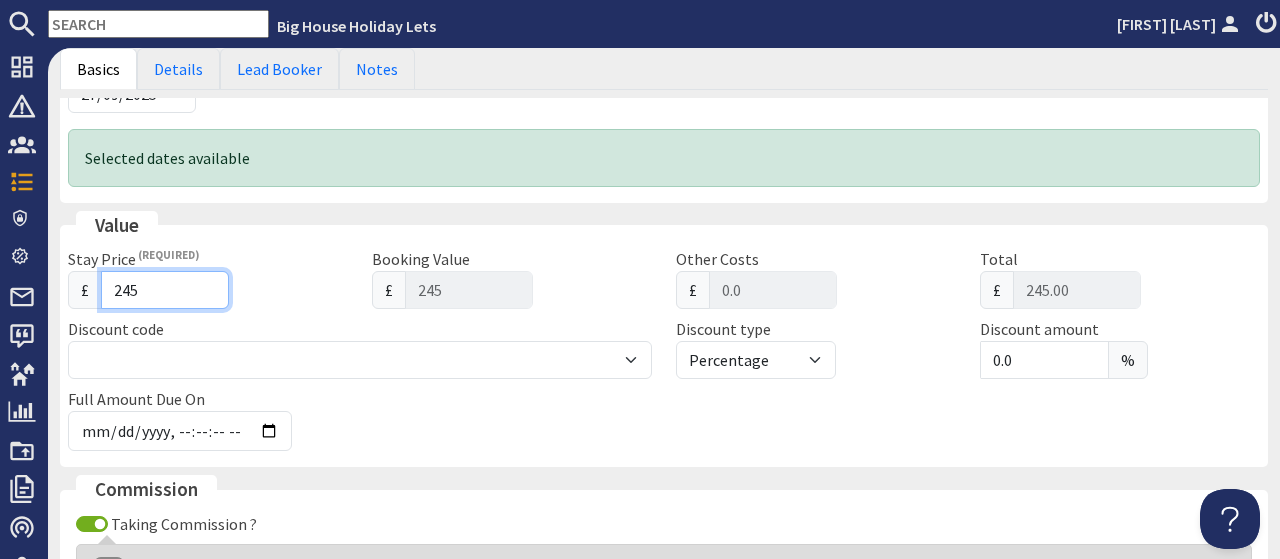 type on "2455" 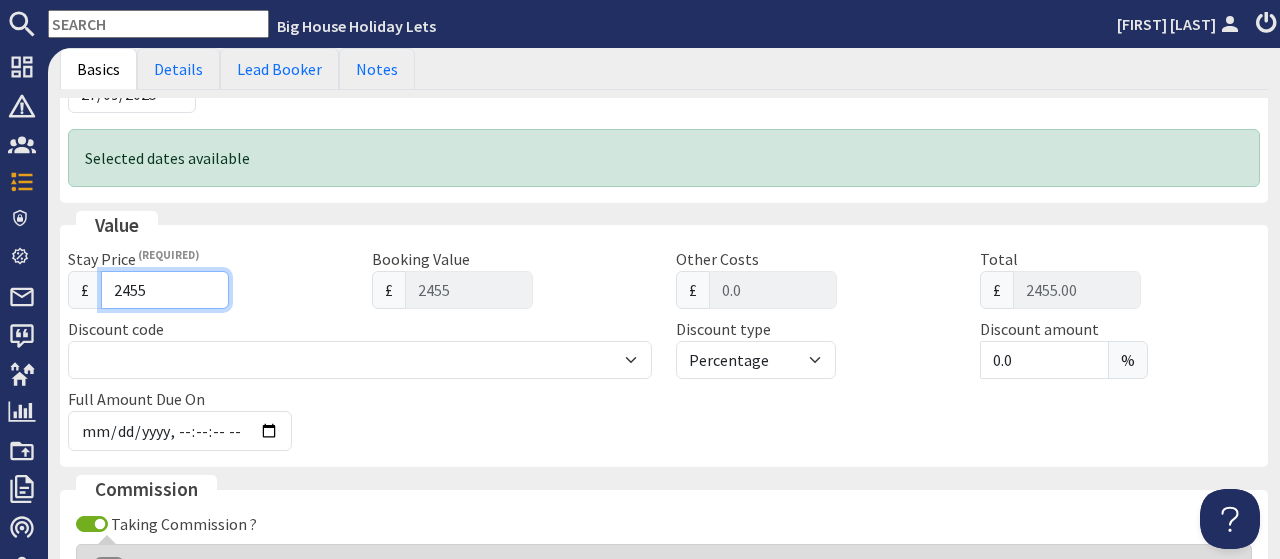type on "2455" 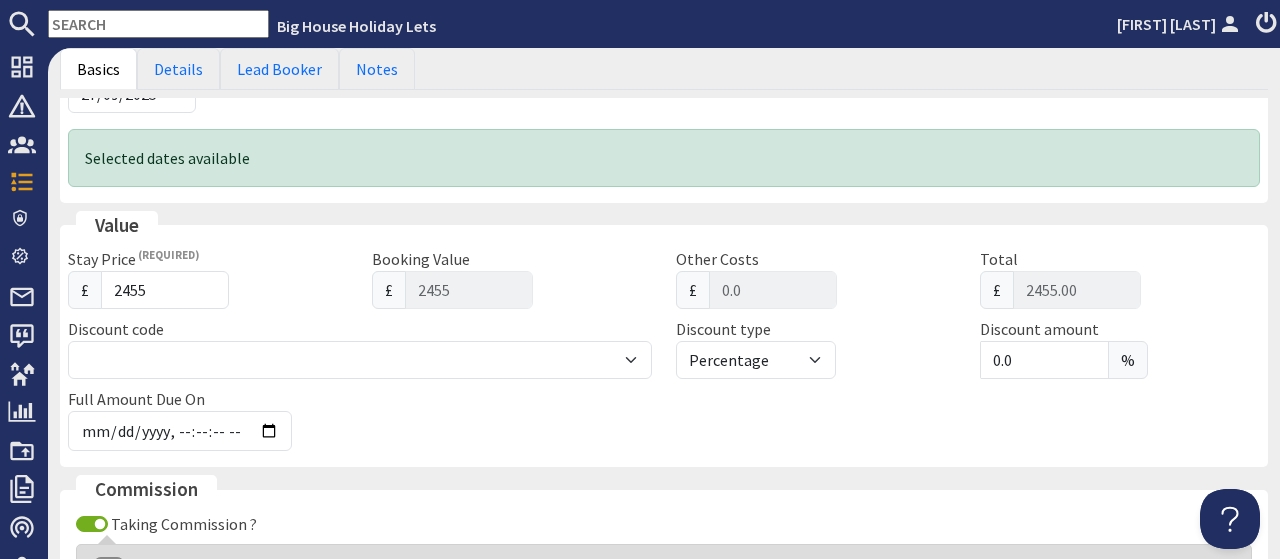 click on "Full Amount Due On" at bounding box center (258, 419) 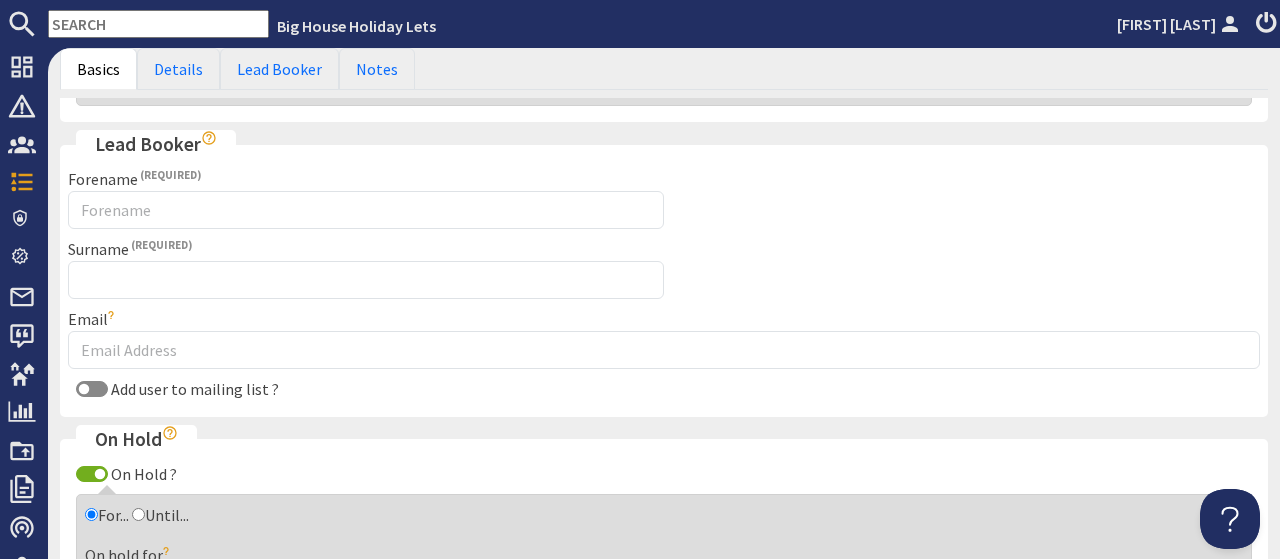 scroll, scrollTop: 961, scrollLeft: 0, axis: vertical 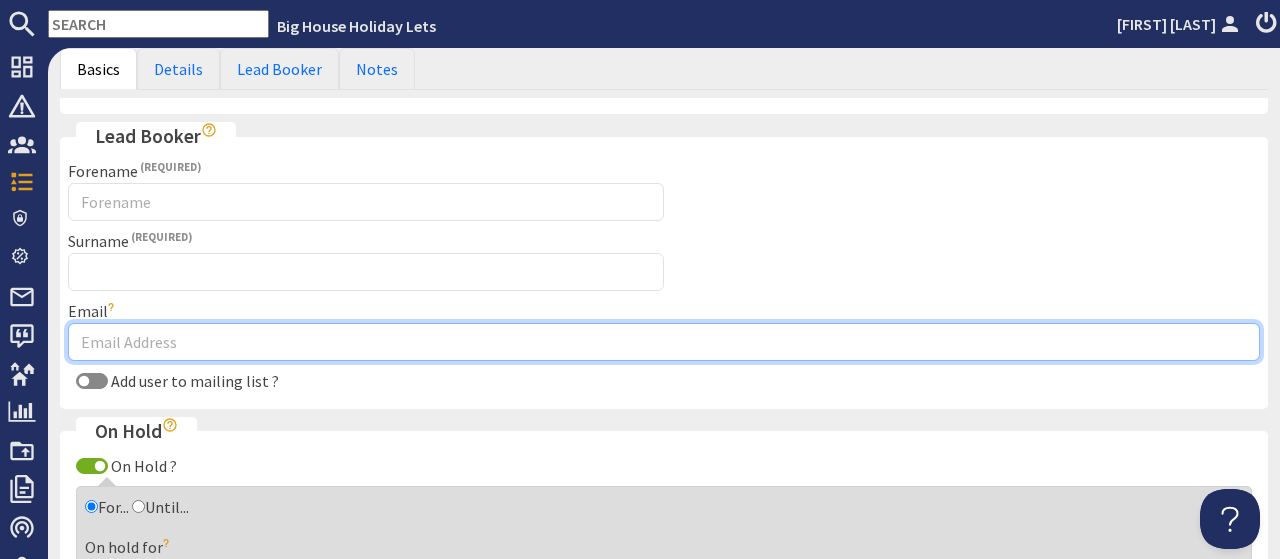 paste on "[FIRST] [LAST] <[EMAIL]>" 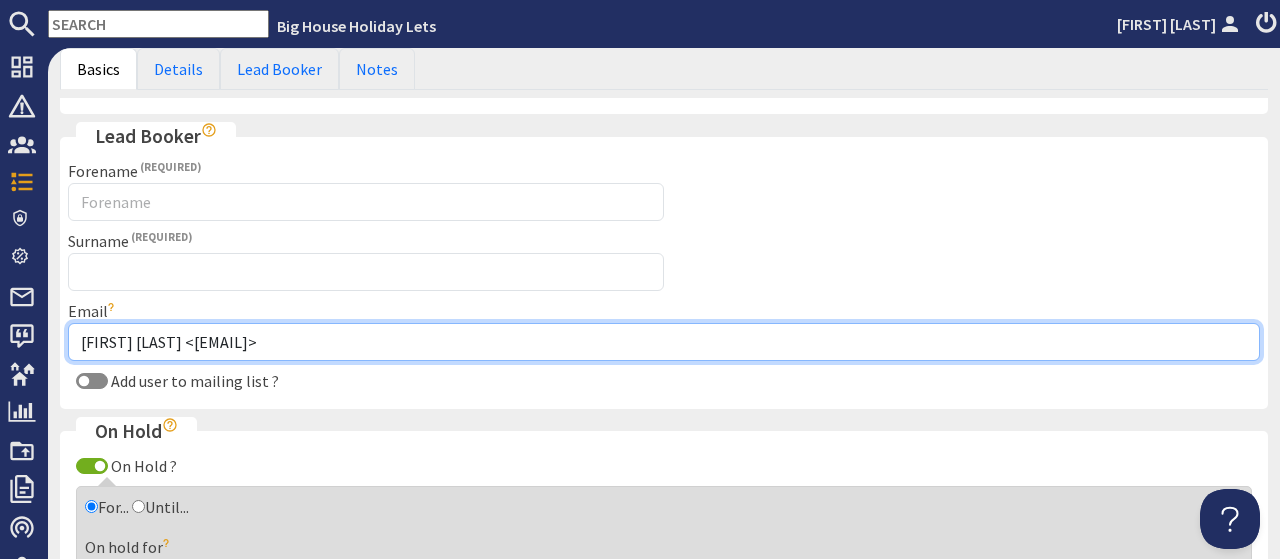type on "[FIRST] [LAST] <[EMAIL]>" 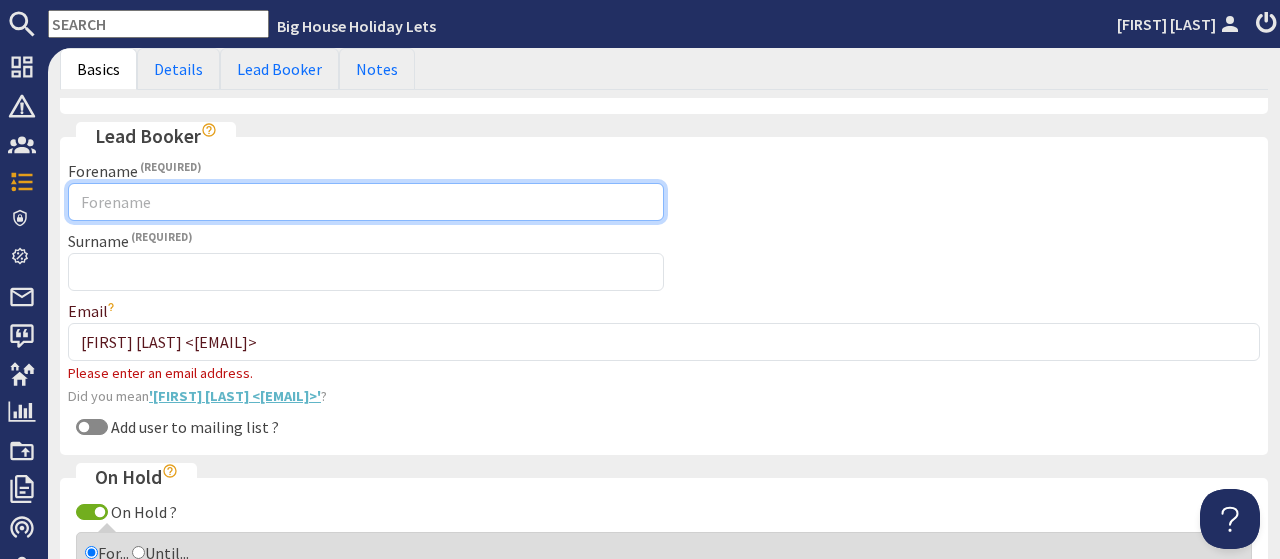 click on "Forename" at bounding box center [366, 202] 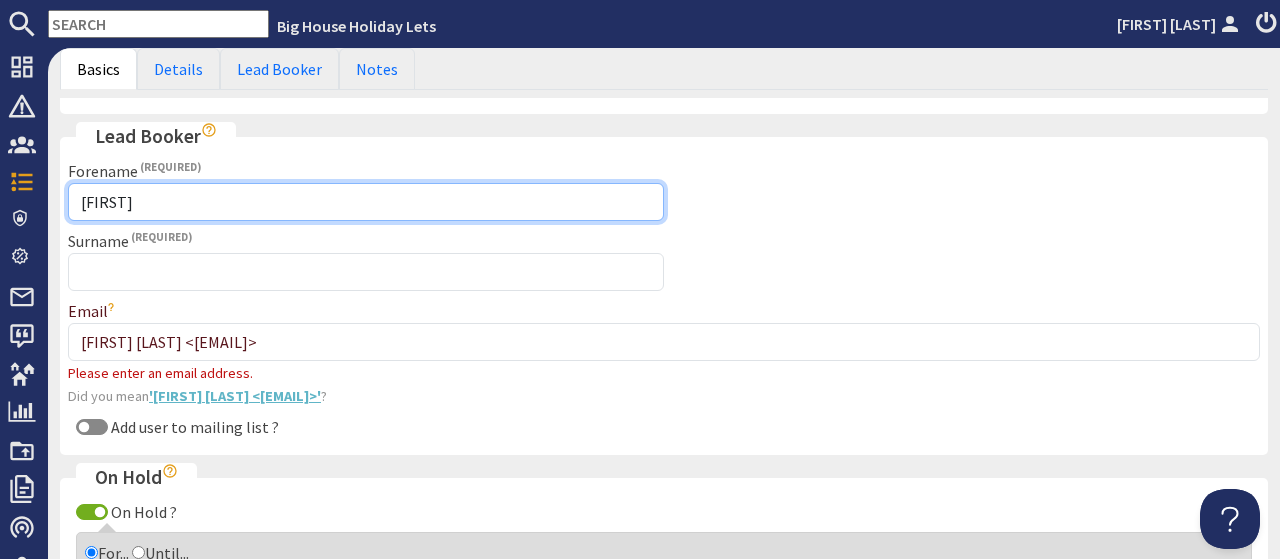 type on "[FIRST]" 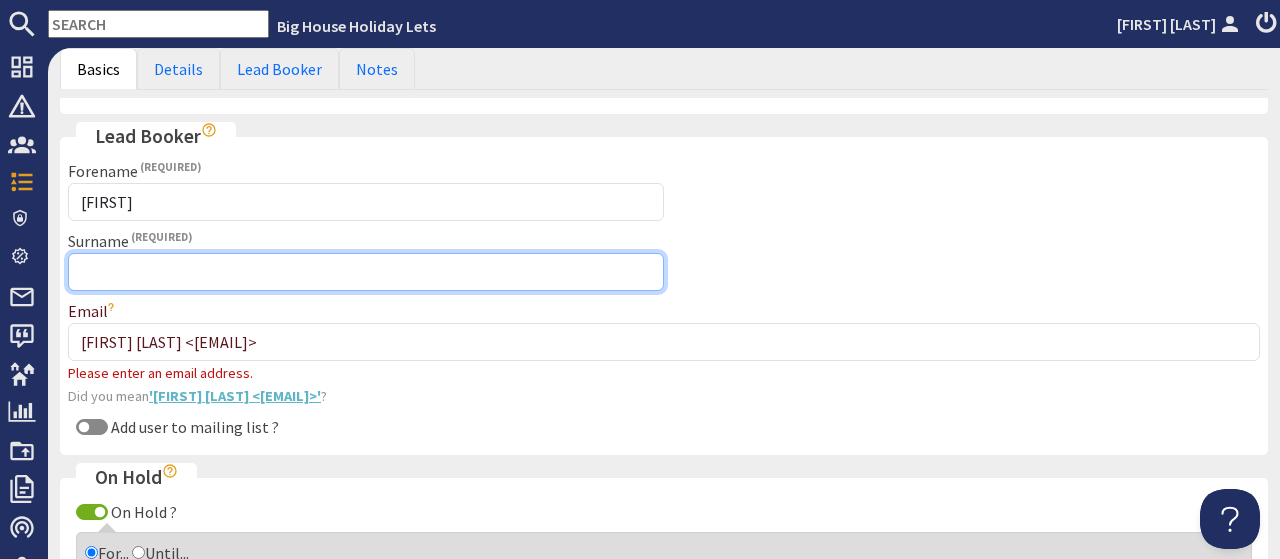 scroll, scrollTop: 960, scrollLeft: 0, axis: vertical 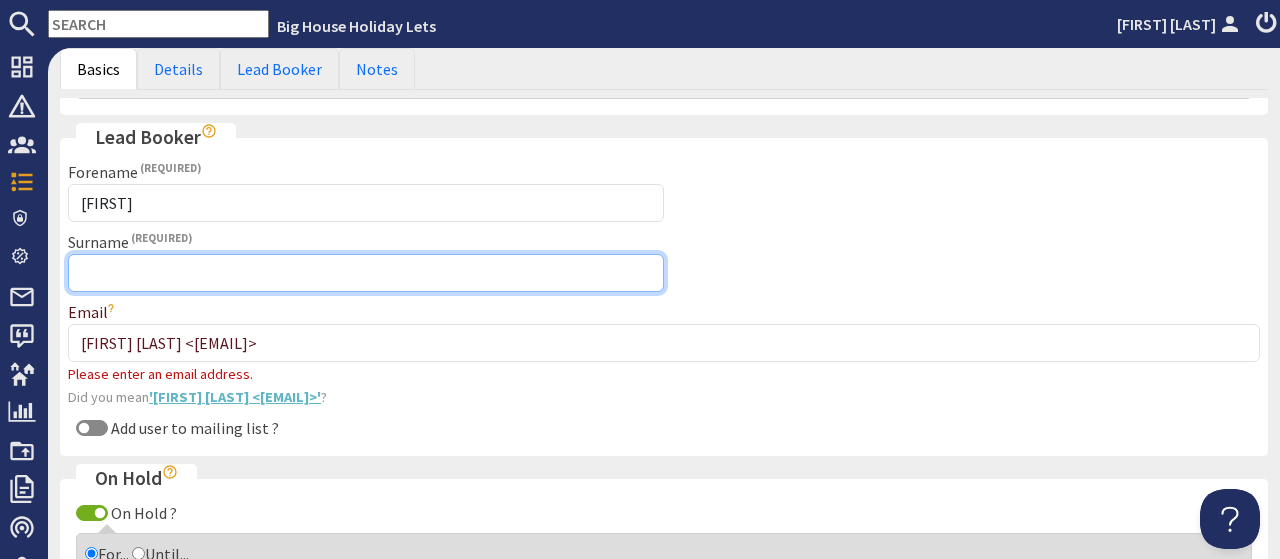click on "Surname" at bounding box center [366, 273] 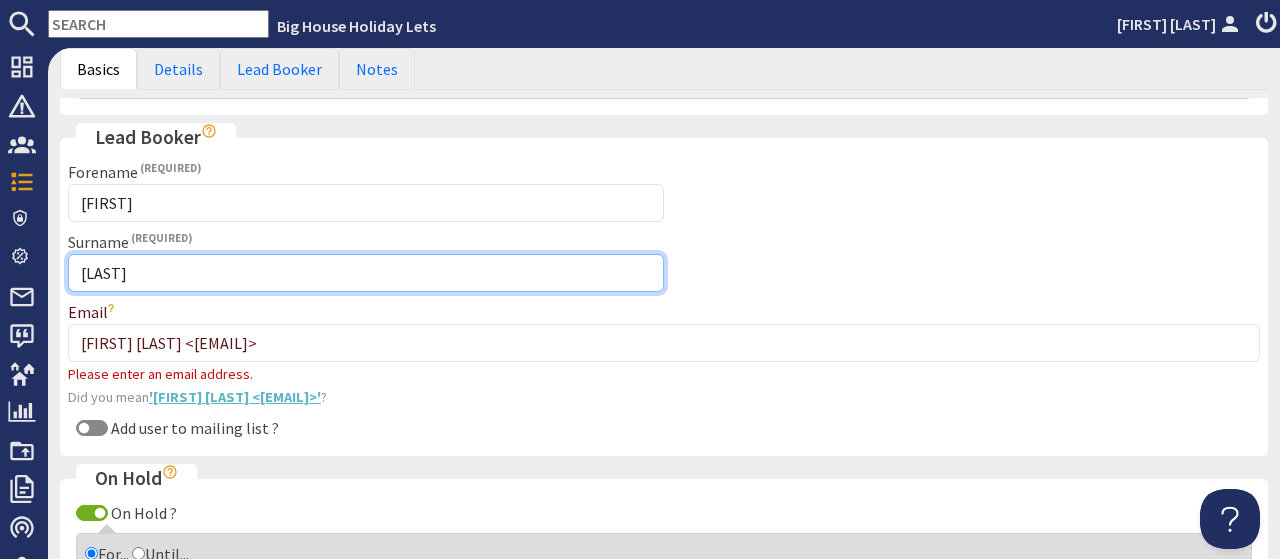type on "[LAST]" 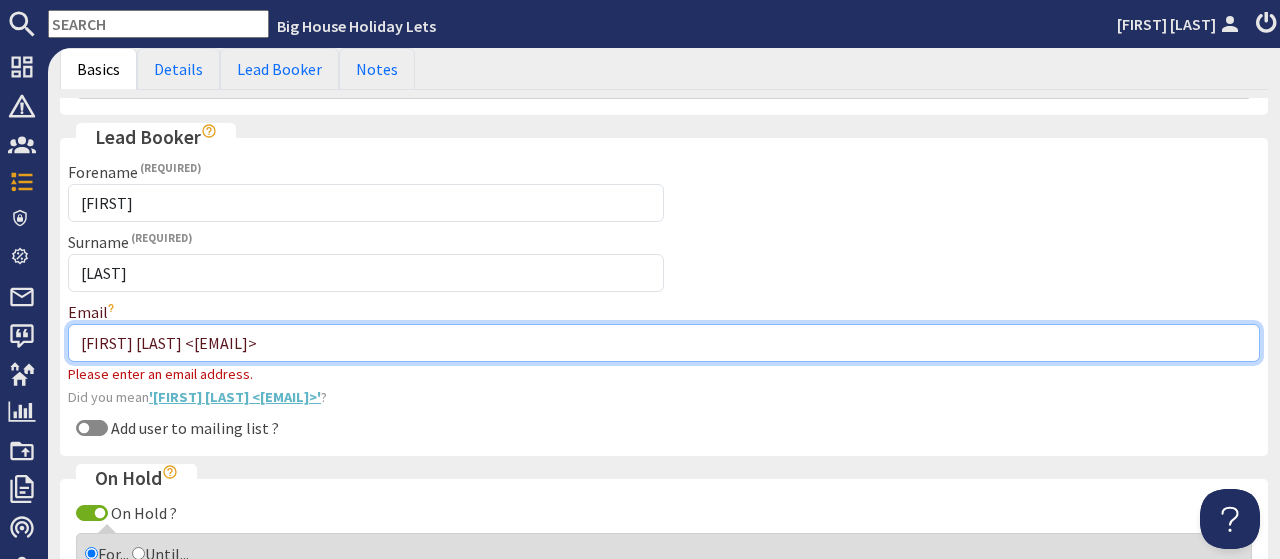 click on "[FIRST] [LAST] <[EMAIL]>" at bounding box center [664, 343] 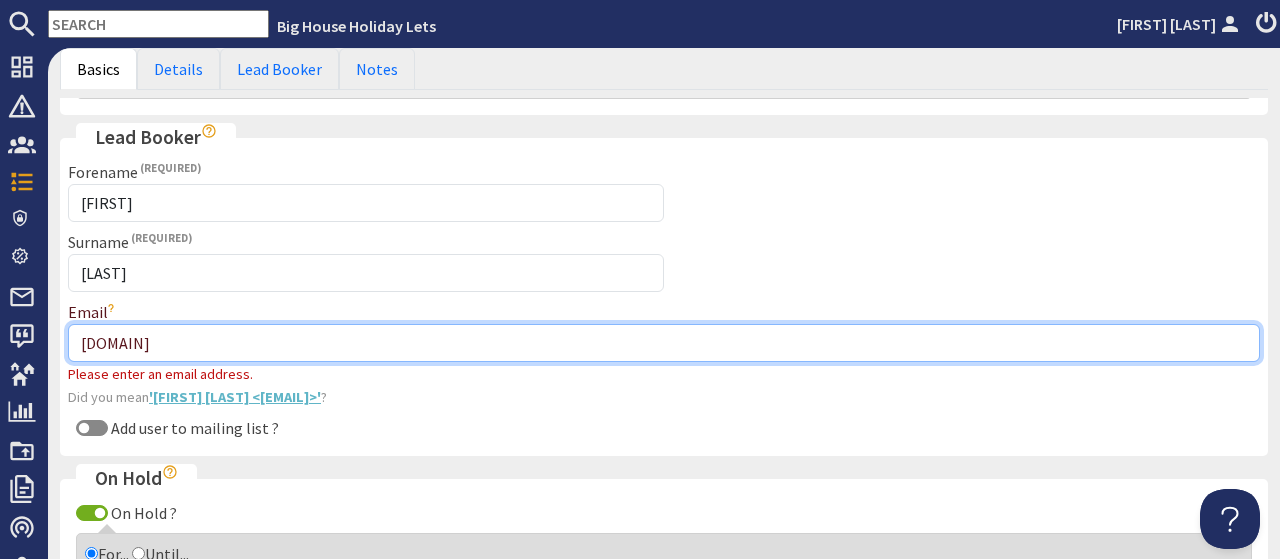 click on "[DOMAIN]" at bounding box center [664, 343] 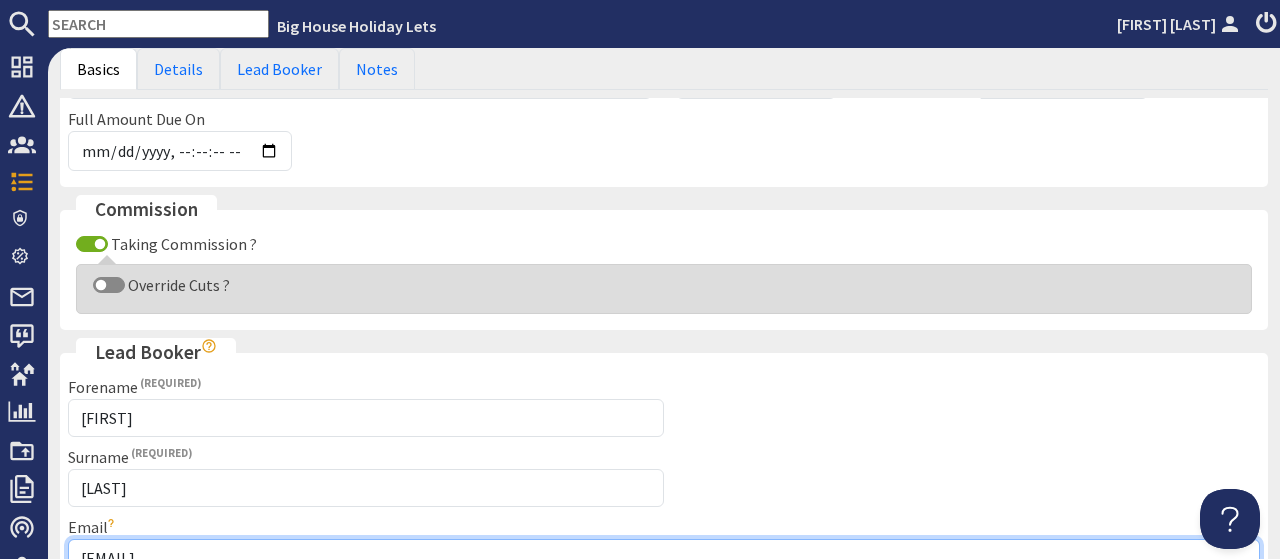 scroll, scrollTop: 744, scrollLeft: 0, axis: vertical 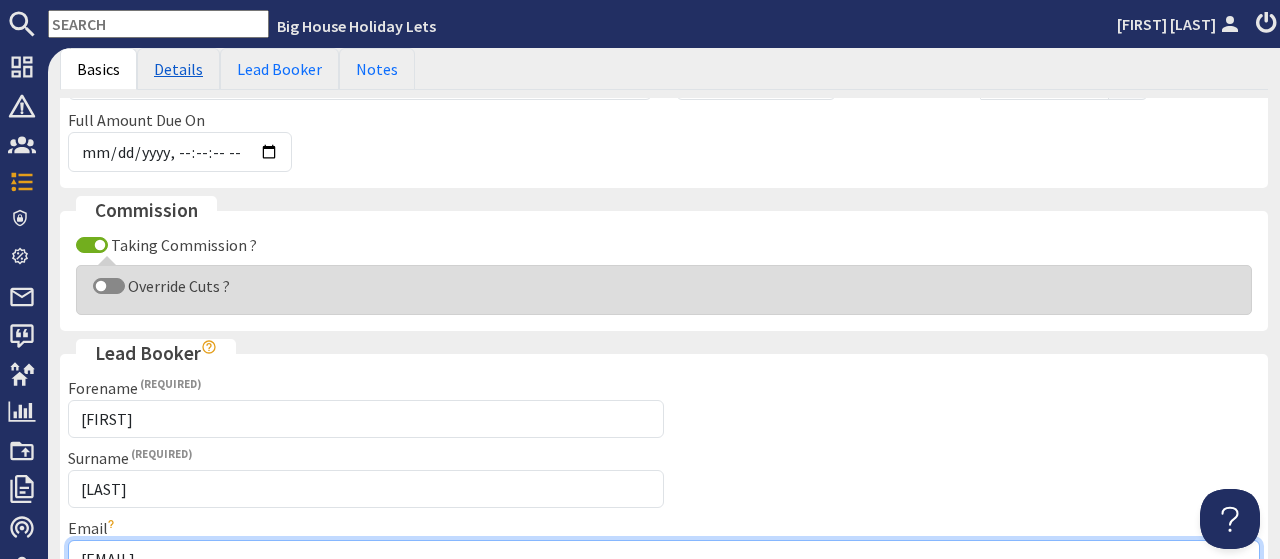 type on "[EMAIL]" 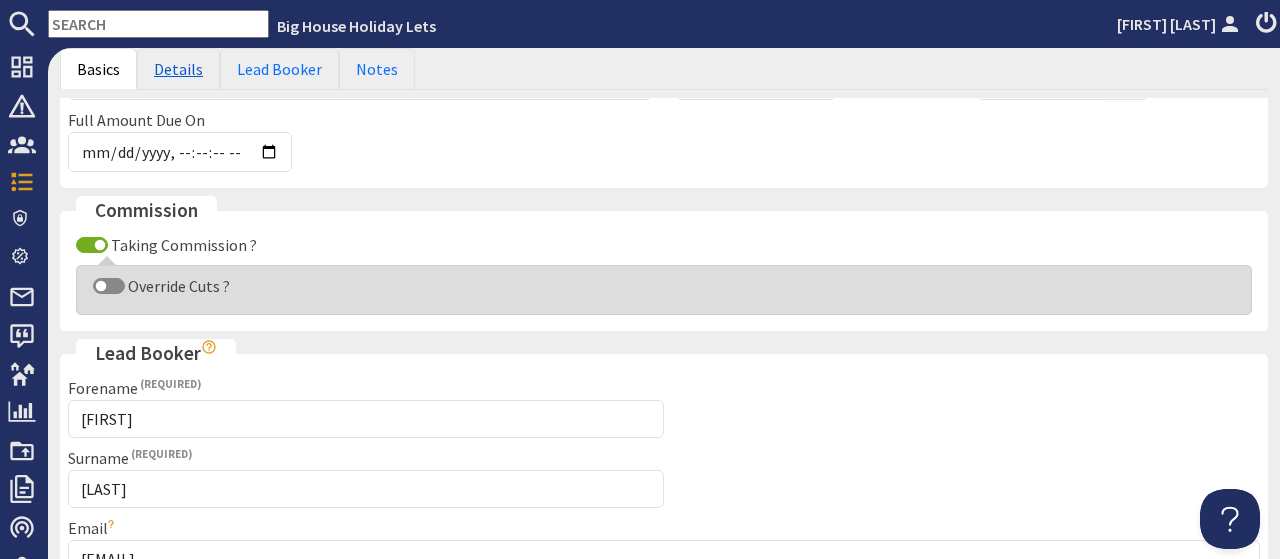 click on "Details" at bounding box center [178, 69] 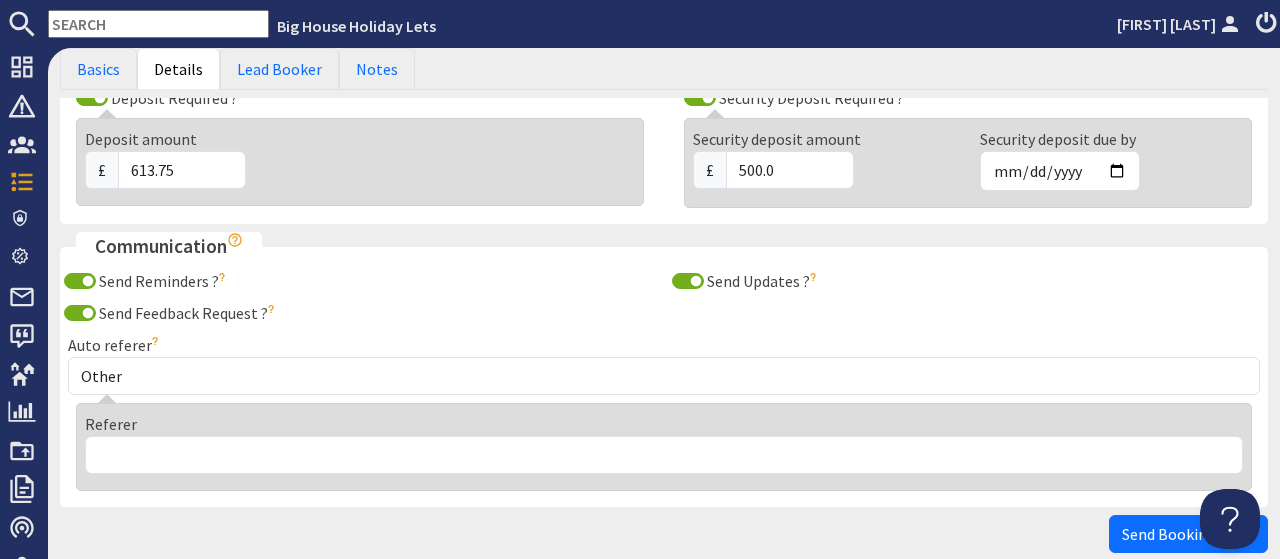 scroll, scrollTop: 493, scrollLeft: 0, axis: vertical 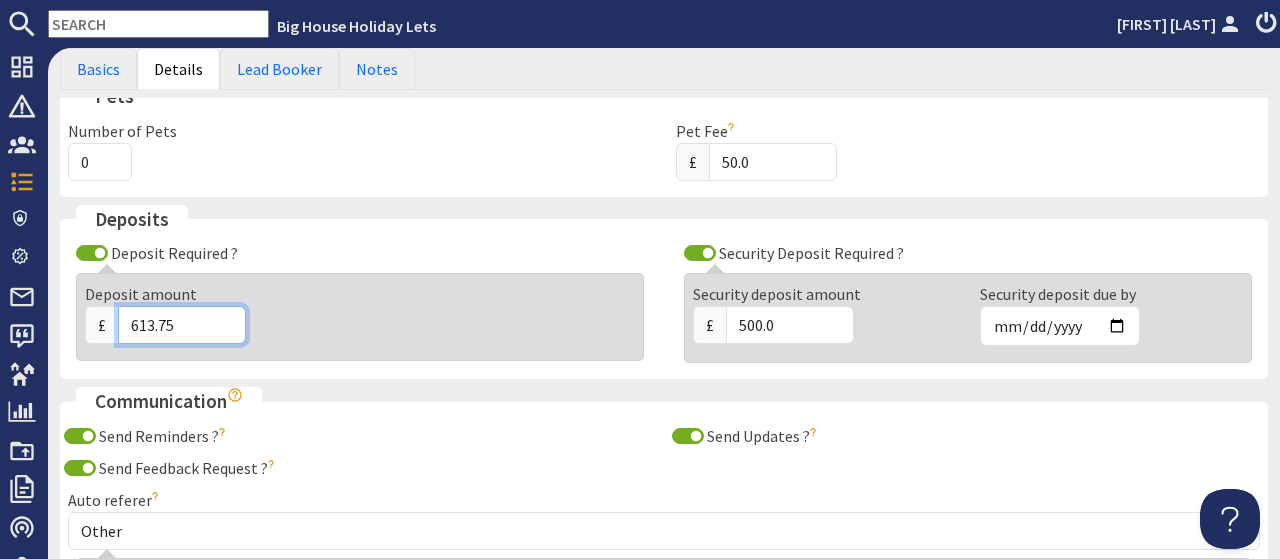 click on "613.75" at bounding box center [182, 325] 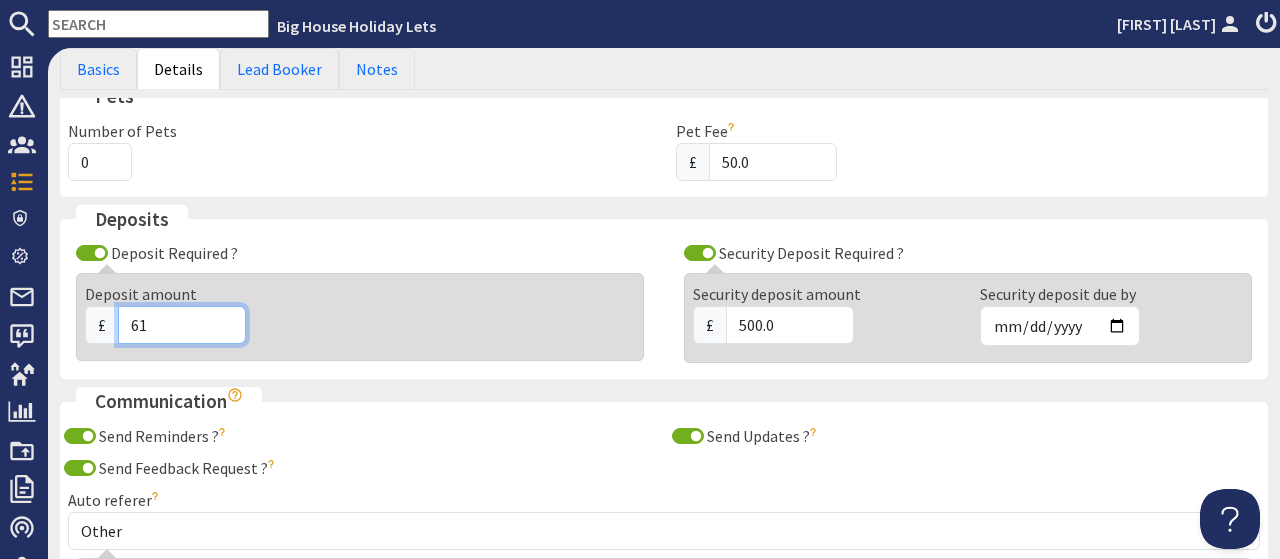 type on "6" 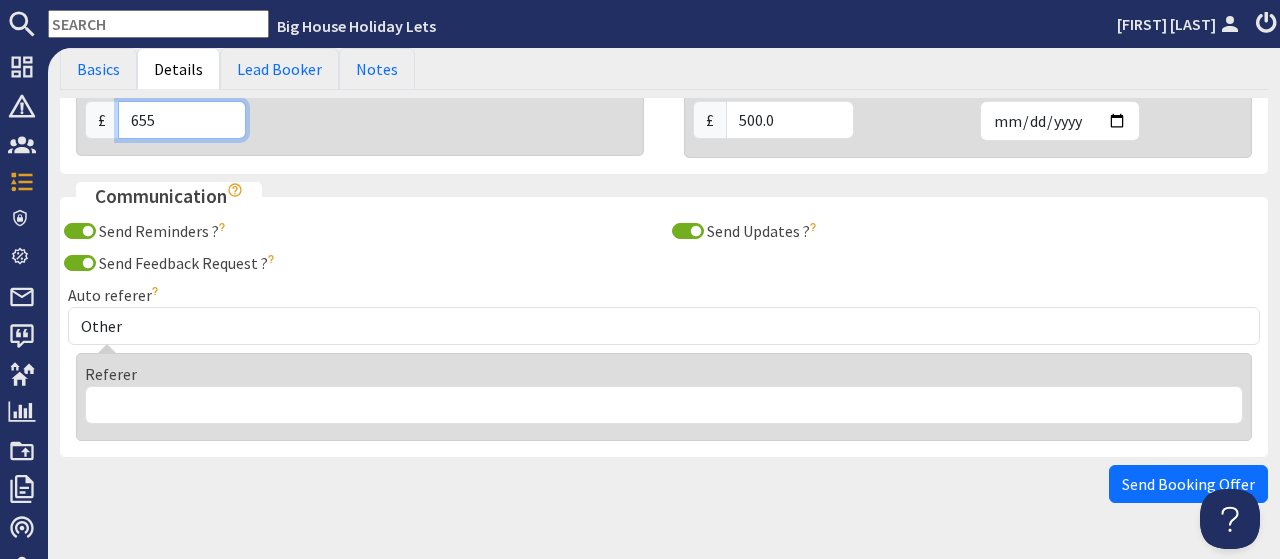 scroll, scrollTop: 741, scrollLeft: 0, axis: vertical 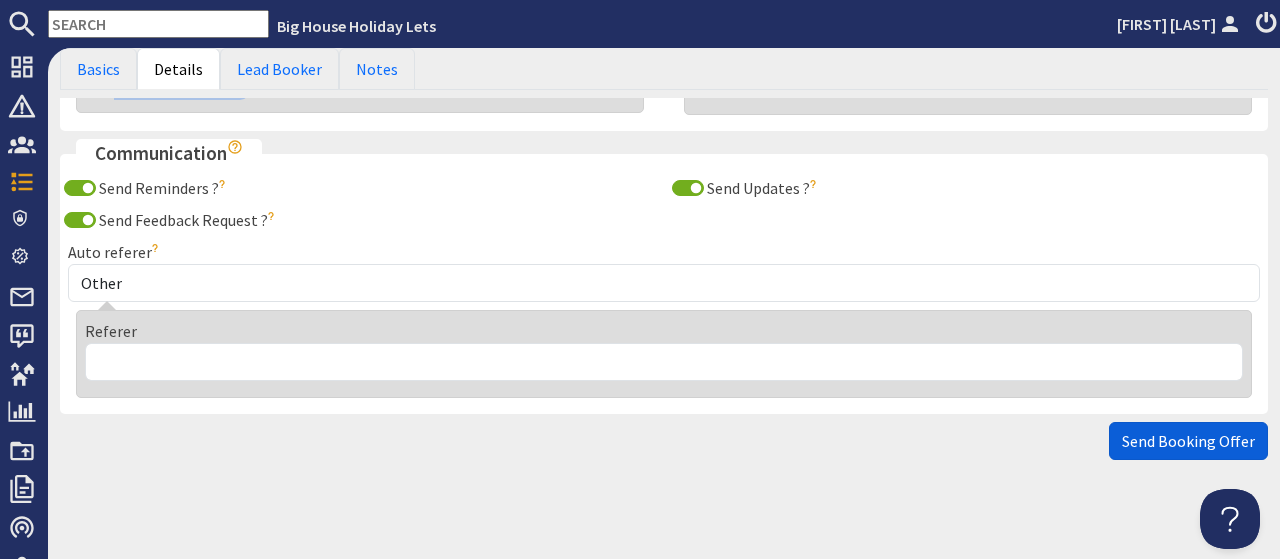 type on "655" 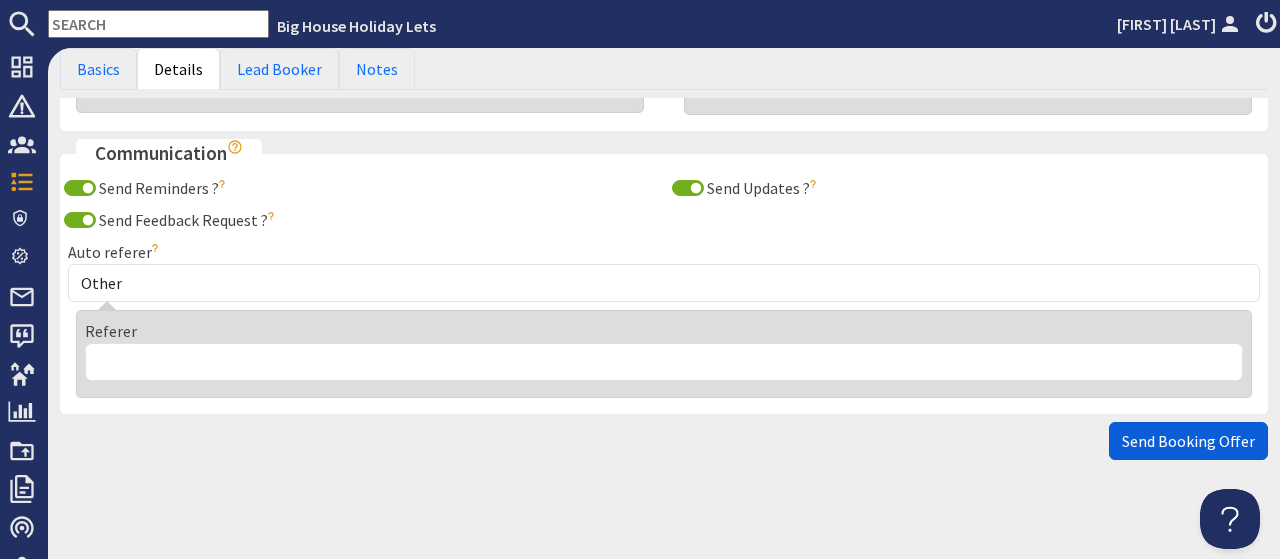 click on "Send Booking Offer" at bounding box center [1188, 441] 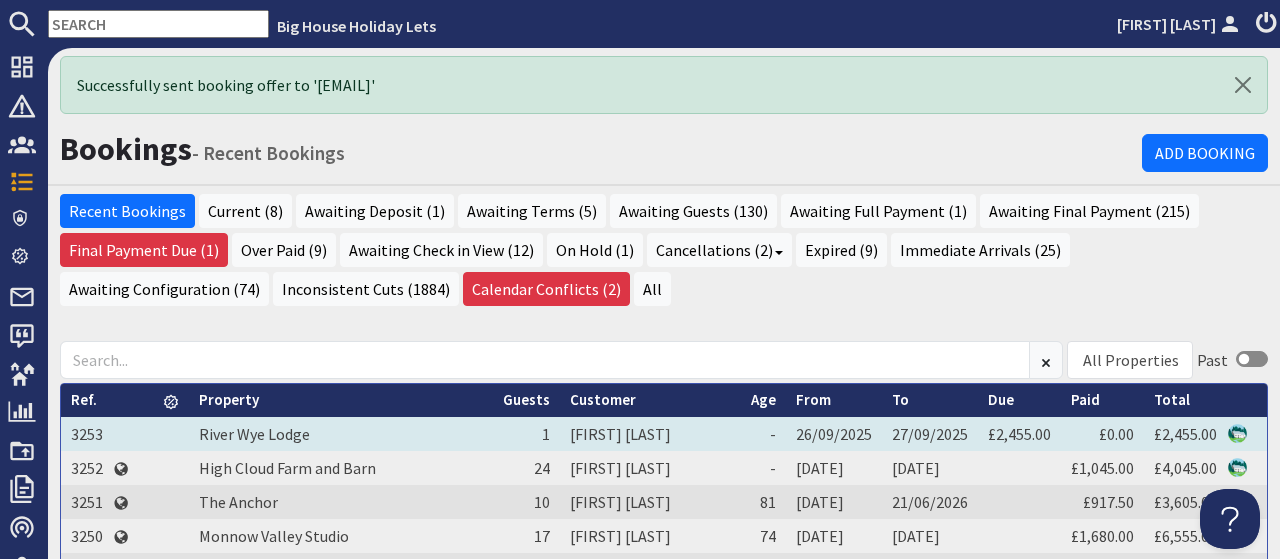 scroll, scrollTop: 0, scrollLeft: 0, axis: both 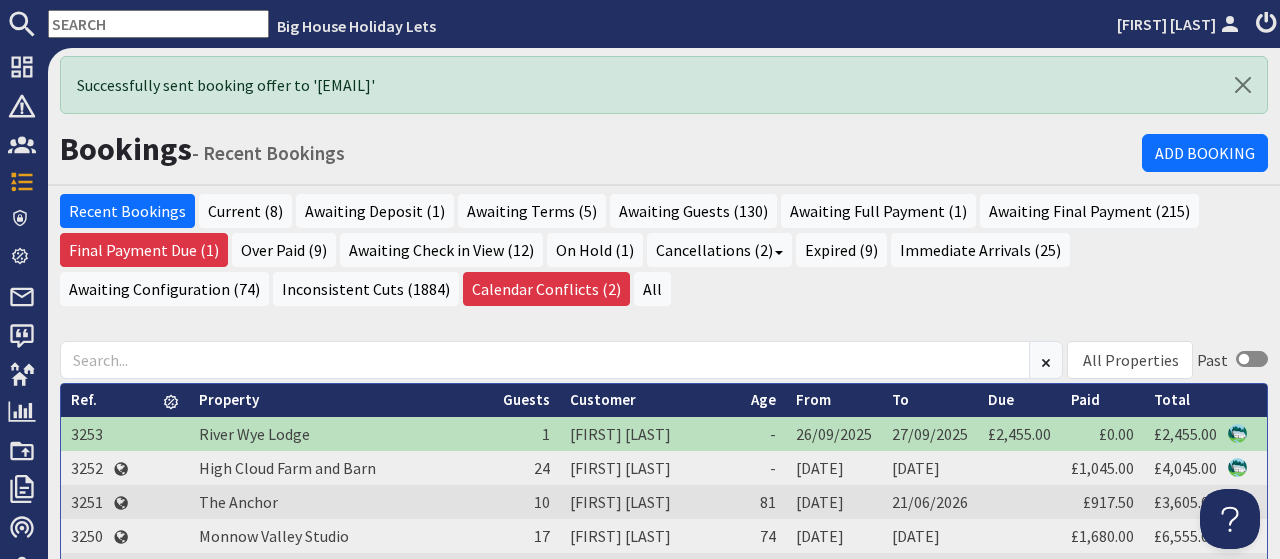 click on "All Properties Beachley Manor
Bowley Hall
Bromsash House
Carefree Cottage
Fairlea Grange
Forest House
High Cloud Farm and Barn
Holly Tree House
Lydbrook Lodge
Monnow Valley Studio
Pencraig Court
Riversdale Cottage
River Wye Lodge
Stantway Court
Symonds Yat Lodge
The Anchor
The Manor on the Monnow
Wye Rapids House All Properties
Include past bookings
Past
Ref.
3253
Property
River Wye Lodge
Guests
1
Customer [FIRST] [LAST] Age - From [DATE] To [DATE] Due
£2,455.00
Paid
£0.00
Total
£2,455.00
-" at bounding box center [664, 732] 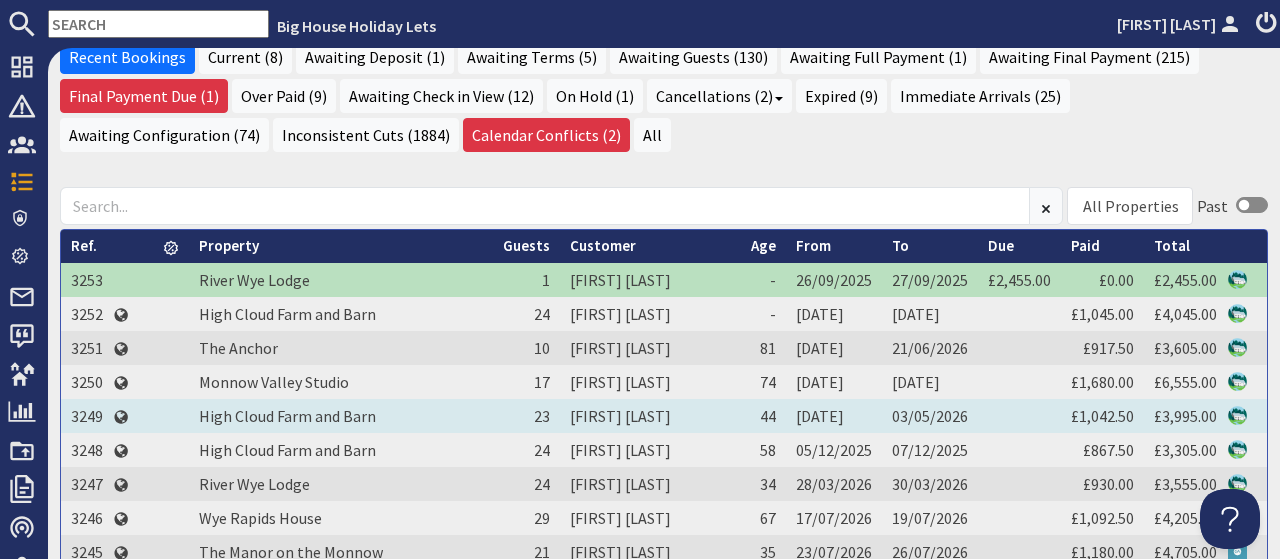 scroll, scrollTop: 0, scrollLeft: 0, axis: both 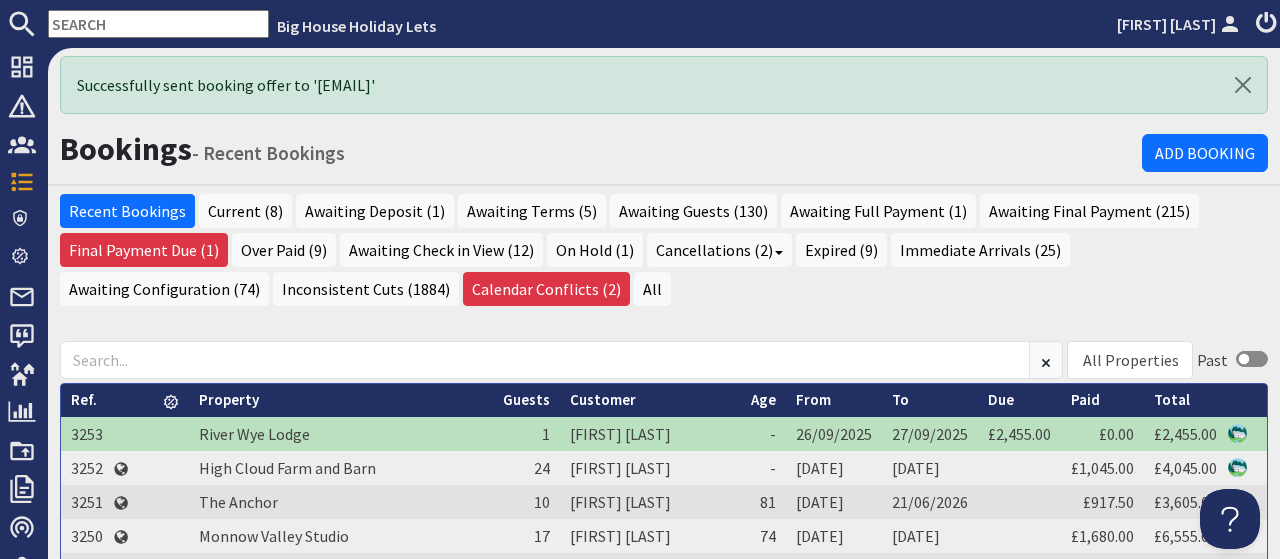 click on "All Properties Beachley Manor
Bowley Hall
Bromsash House
Carefree Cottage
Fairlea Grange
Forest House
High Cloud Farm and Barn
Holly Tree House
Lydbrook Lodge
Monnow Valley Studio
Pencraig Court
Riversdale Cottage
River Wye Lodge
Stantway Court
Symonds Yat Lodge
The Anchor
The Manor on the Monnow
Wye Rapids House All Properties
Include past bookings
Past
Ref.
3253
Property
River Wye Lodge
Guests
1
Customer [FIRST] [LAST] Age - From [DATE] To [DATE] Due
£2,455.00
Paid
£0.00
Total
£2,455.00
-" at bounding box center (664, 732) 